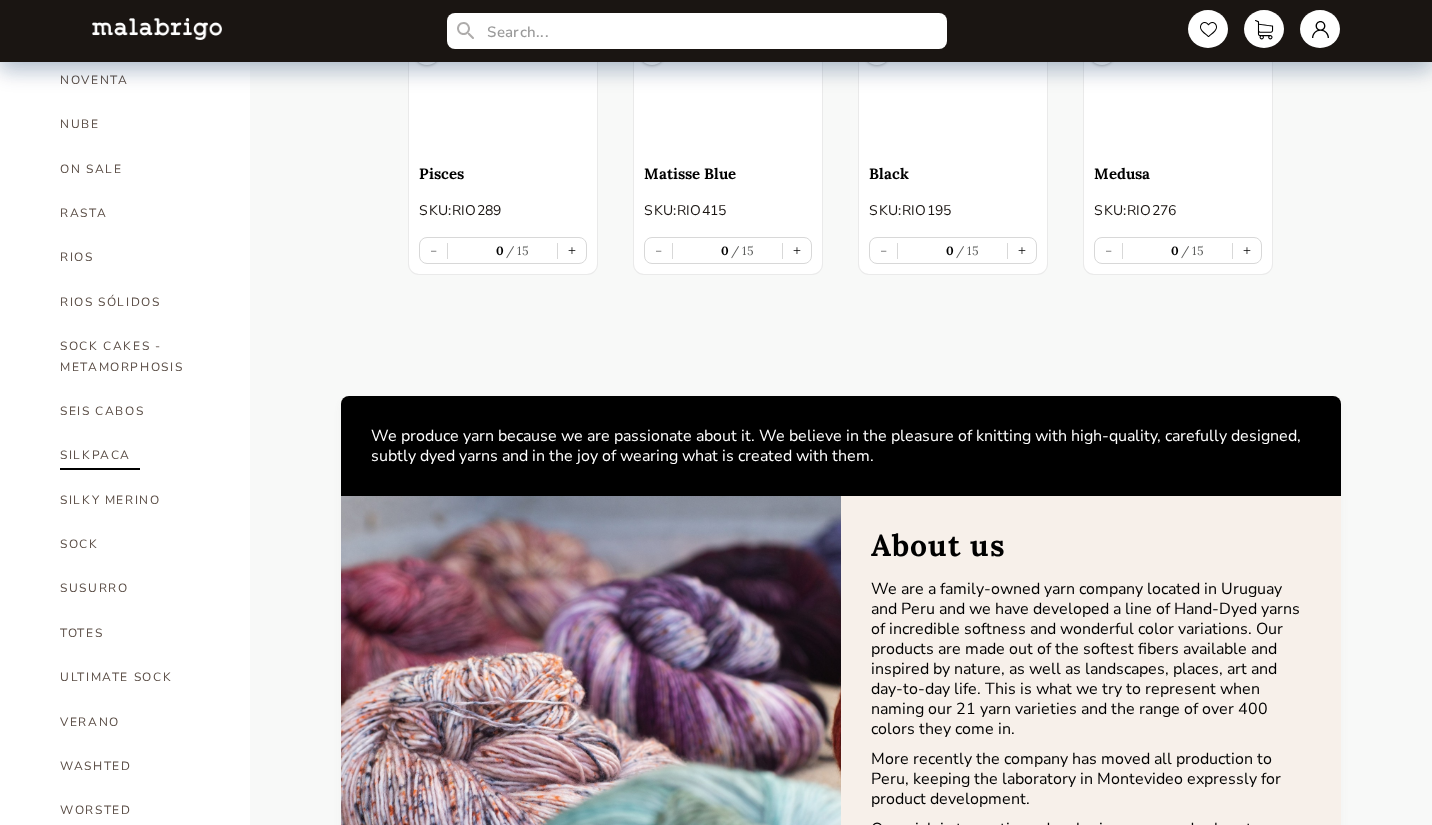 scroll, scrollTop: 994, scrollLeft: 0, axis: vertical 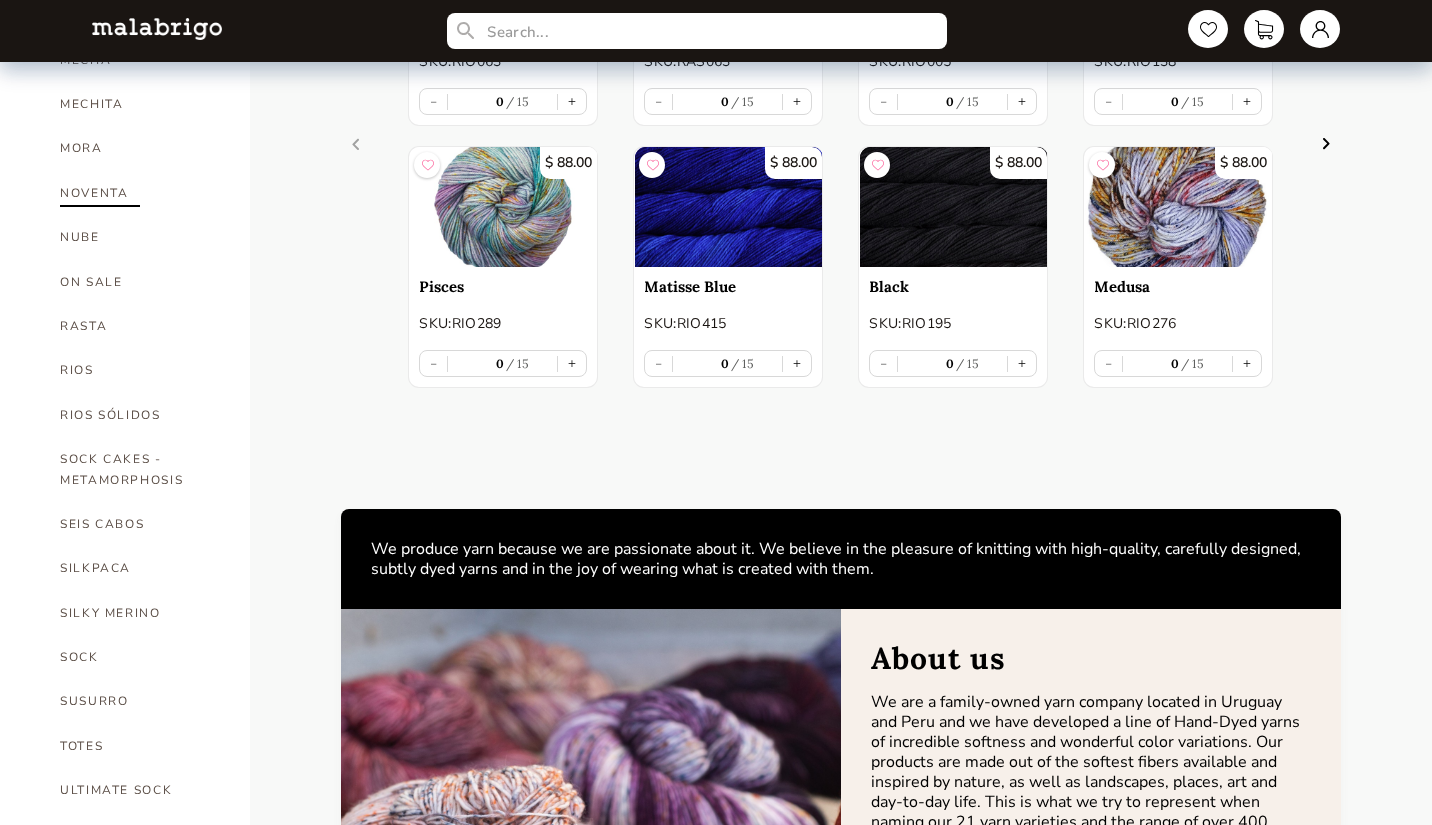click on "NOVENTA" at bounding box center (140, 193) 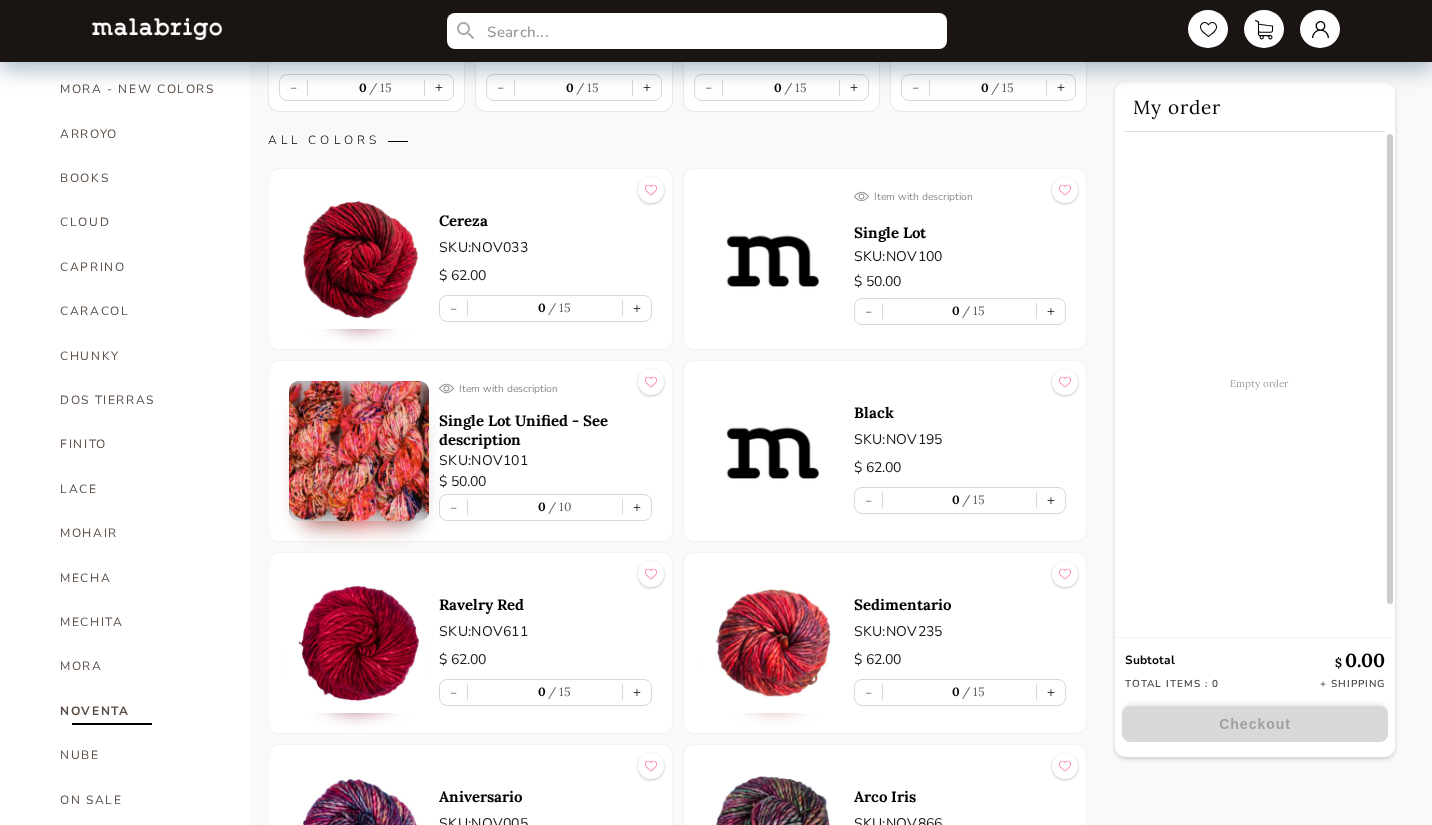 scroll, scrollTop: 3697, scrollLeft: 0, axis: vertical 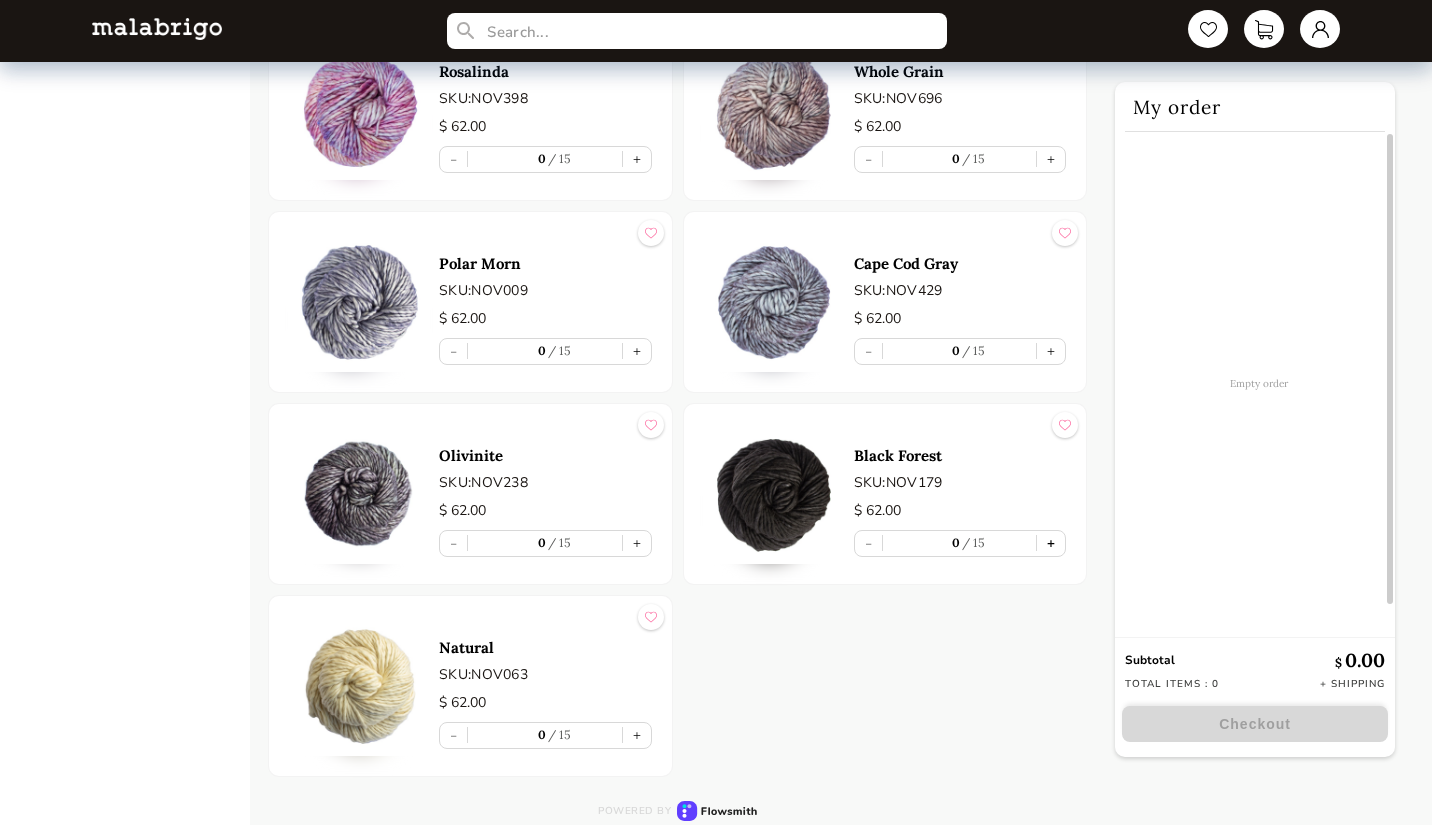 click on "+" at bounding box center (1051, 543) 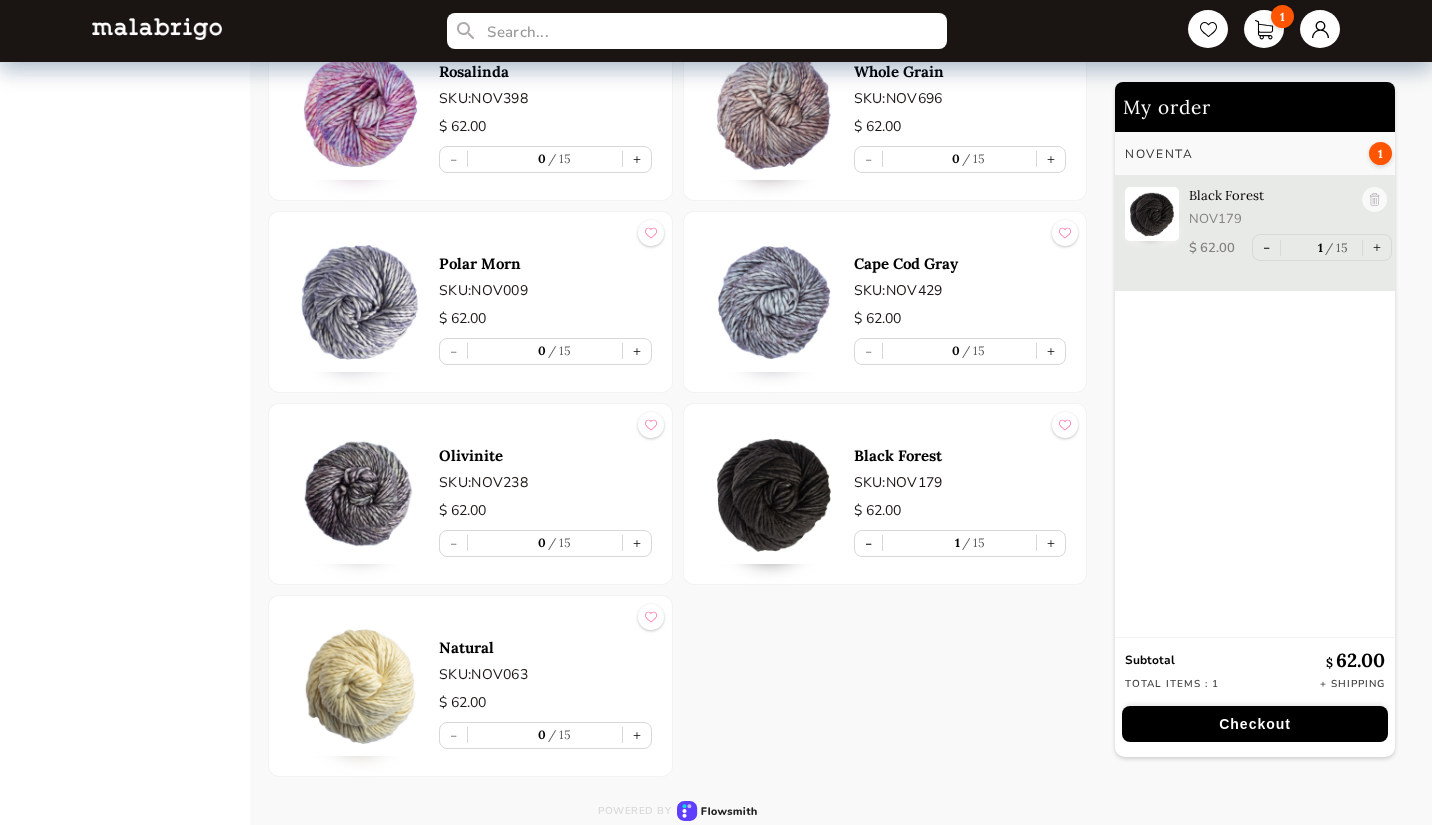 type 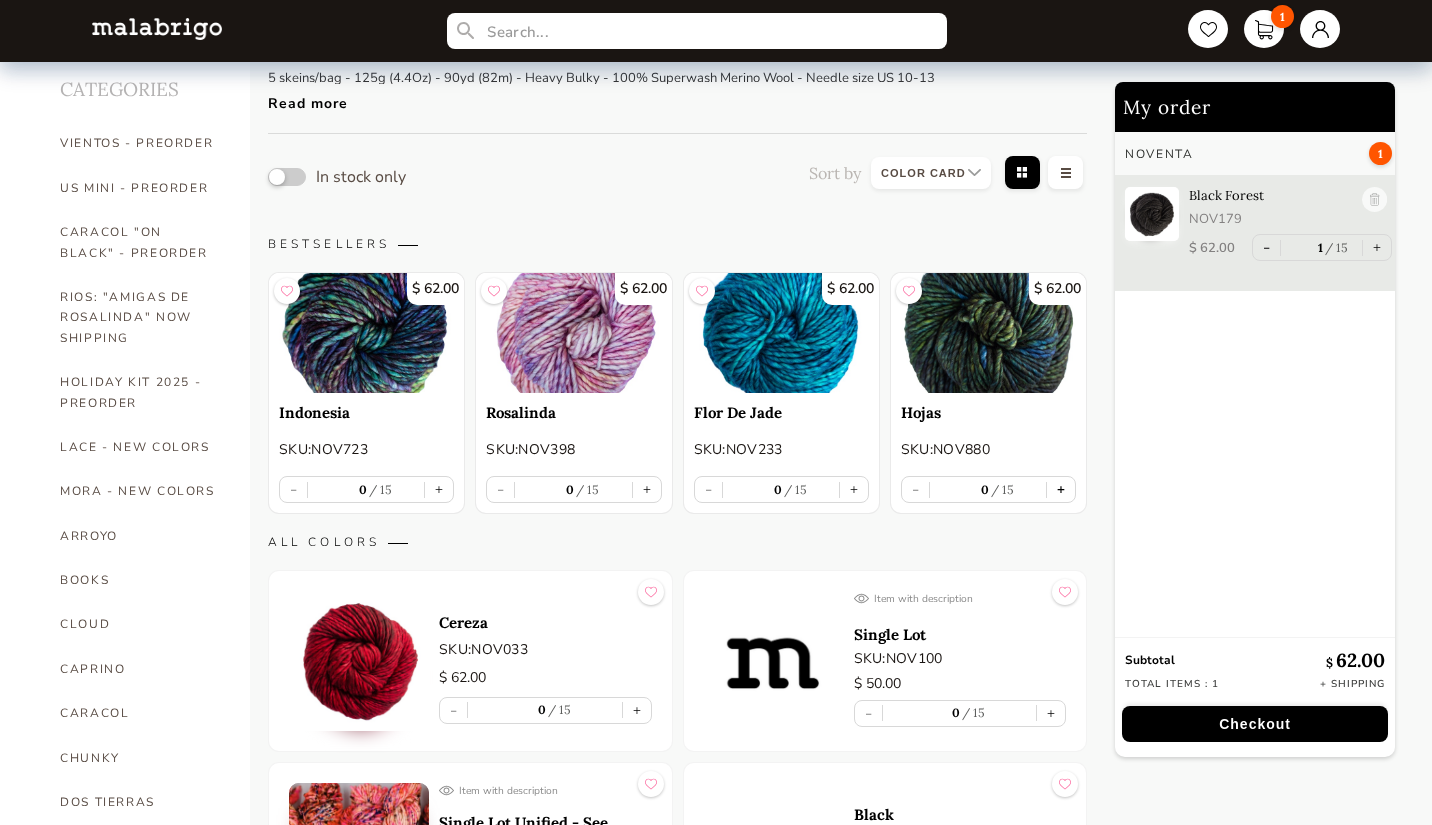 click on "+" at bounding box center [1061, 489] 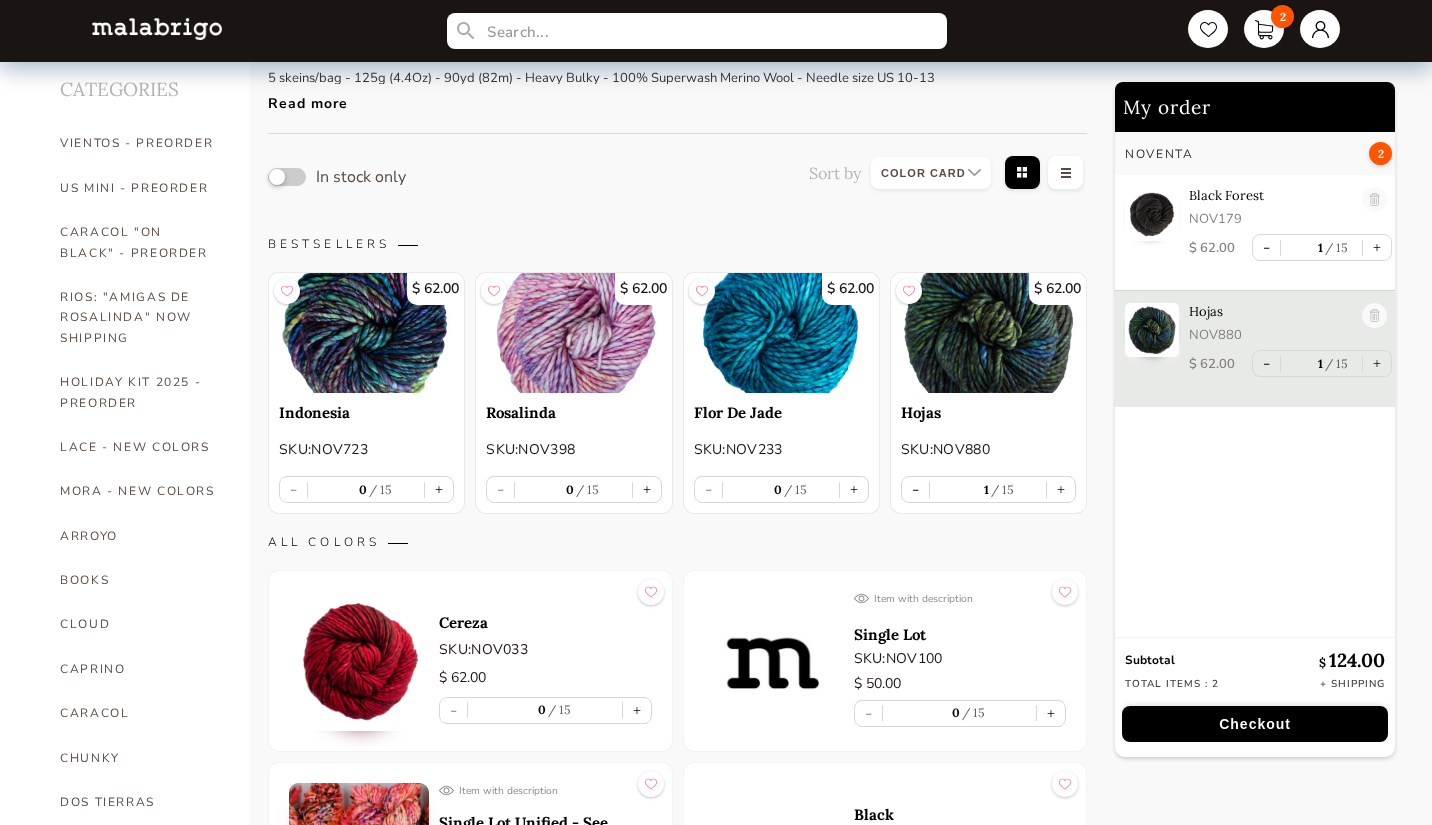 click on "Checkout" at bounding box center [1255, 724] 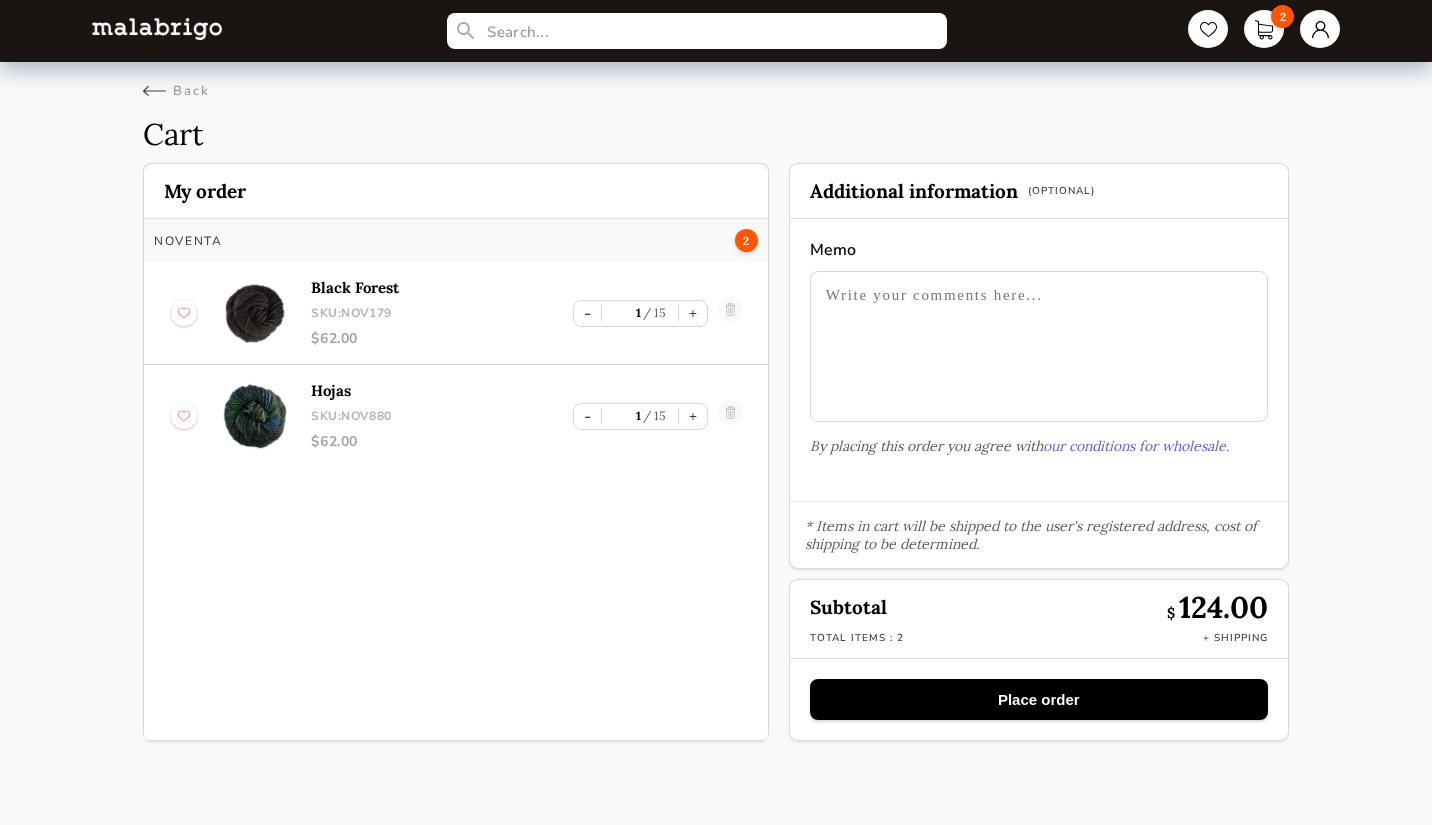 scroll, scrollTop: 0, scrollLeft: 0, axis: both 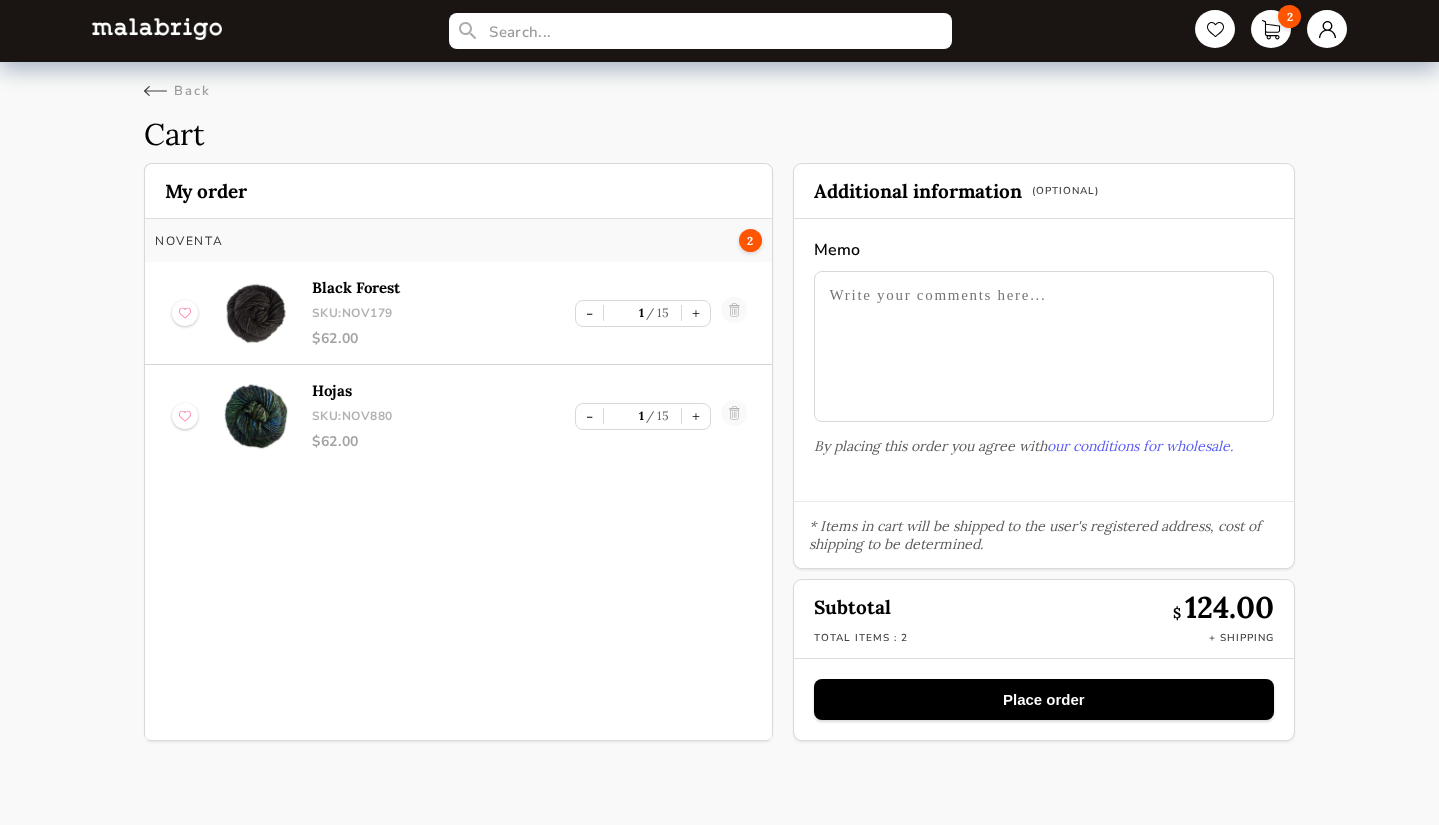 click at bounding box center (1044, 346) 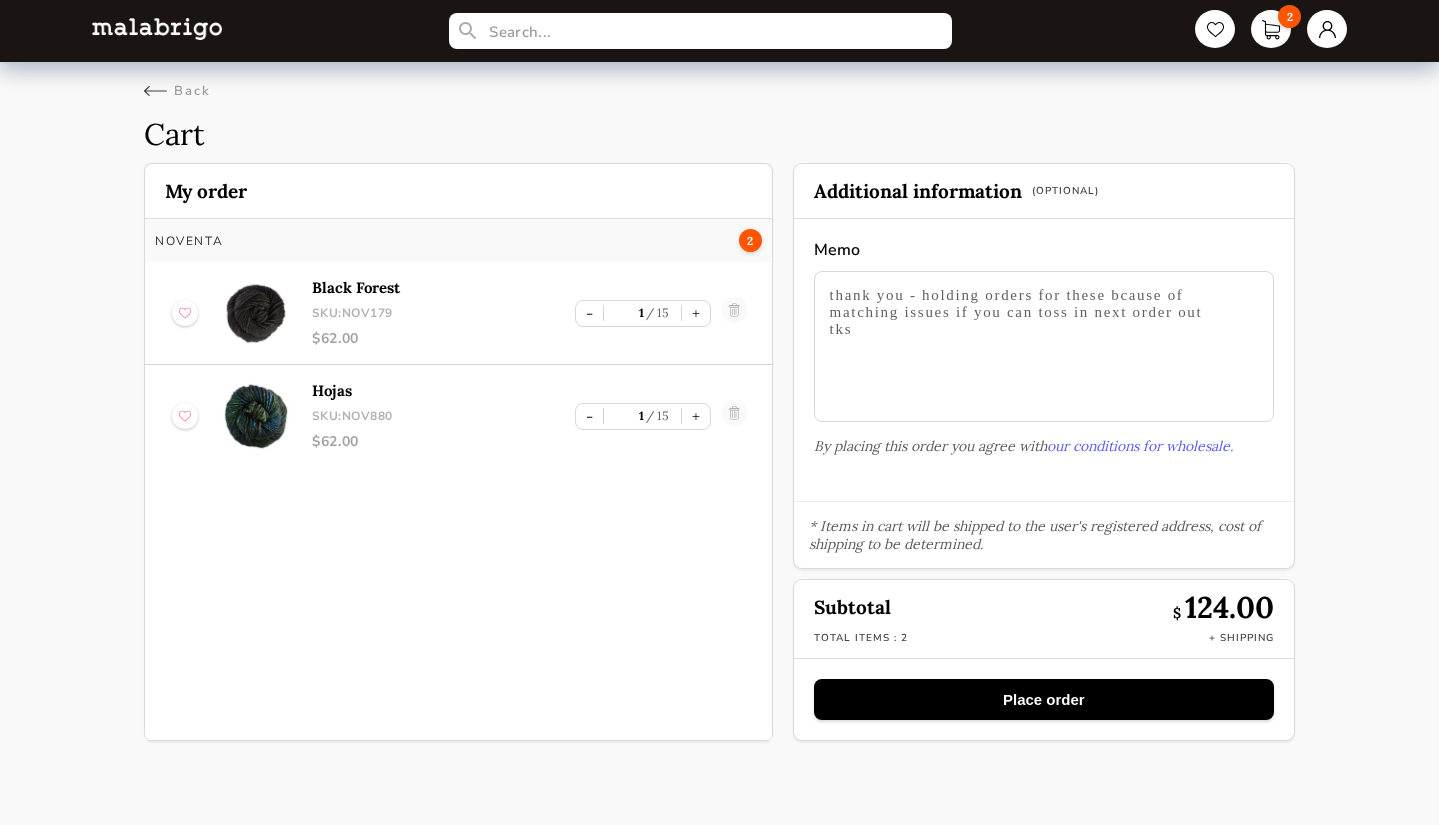 type on "thank you - holding orders for these bcause of matching issues if you can toss in next order out
tks" 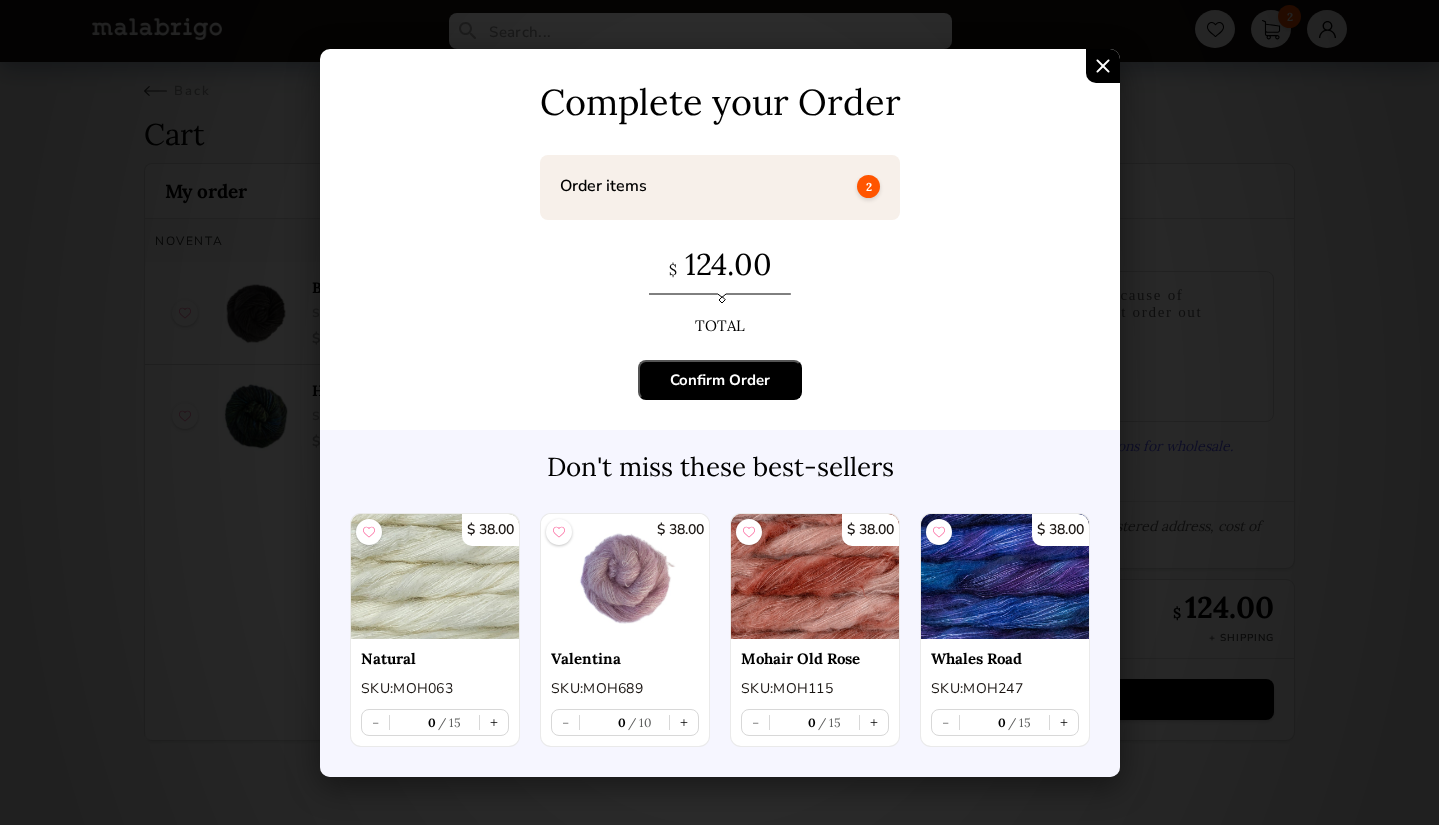 click on "Confirm Order" at bounding box center (720, 380) 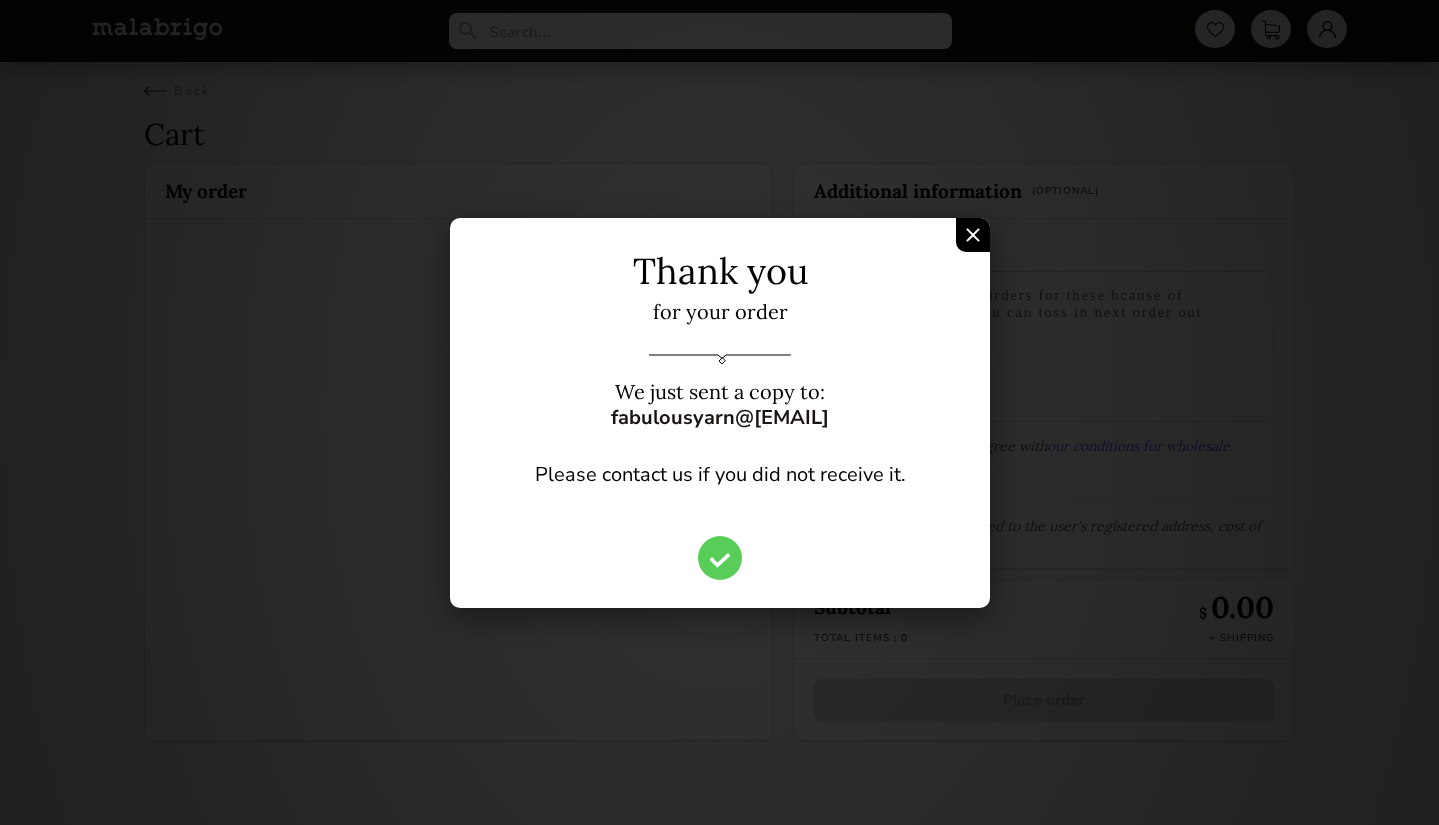 click at bounding box center [973, 235] 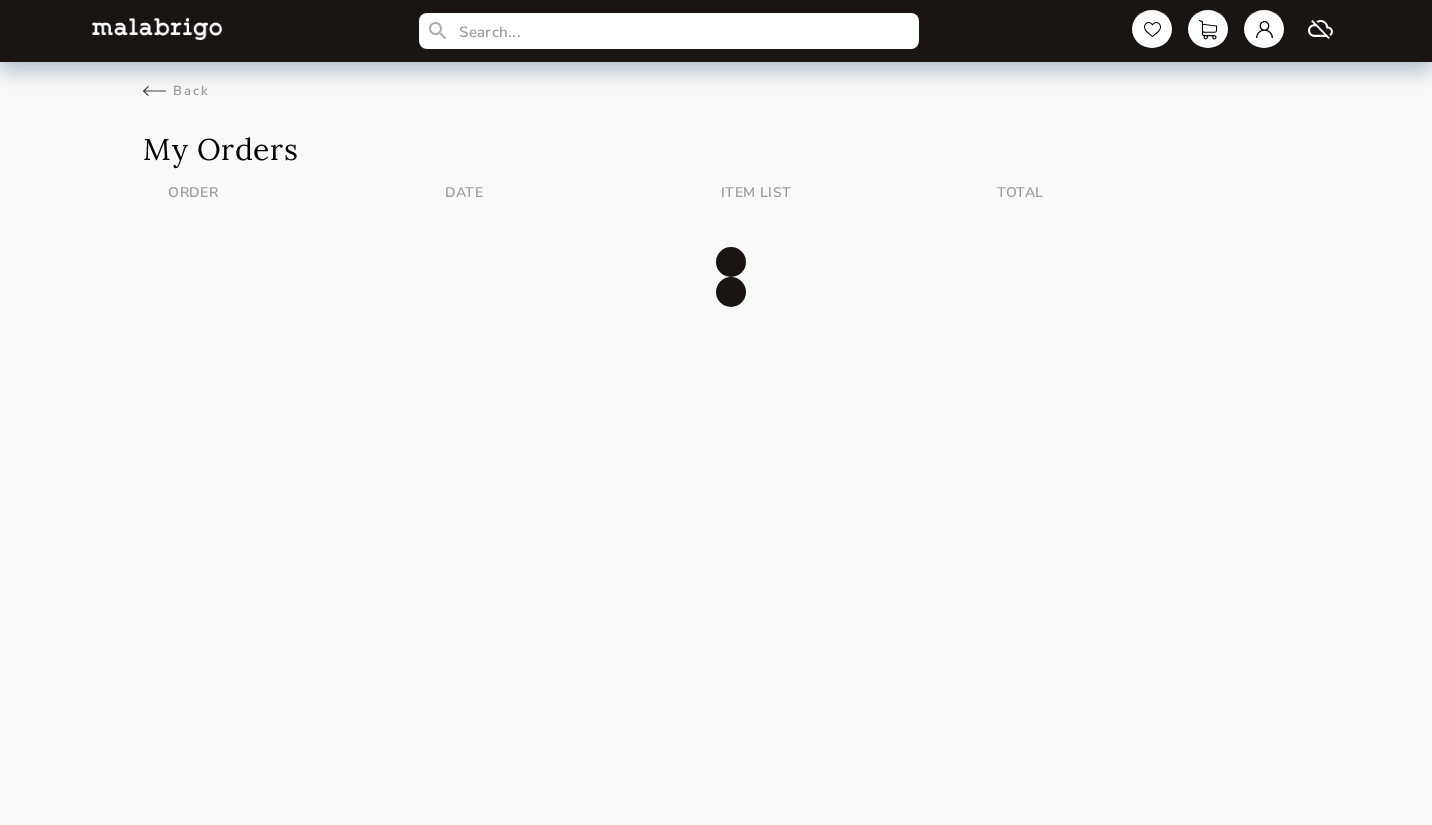 scroll, scrollTop: 0, scrollLeft: 0, axis: both 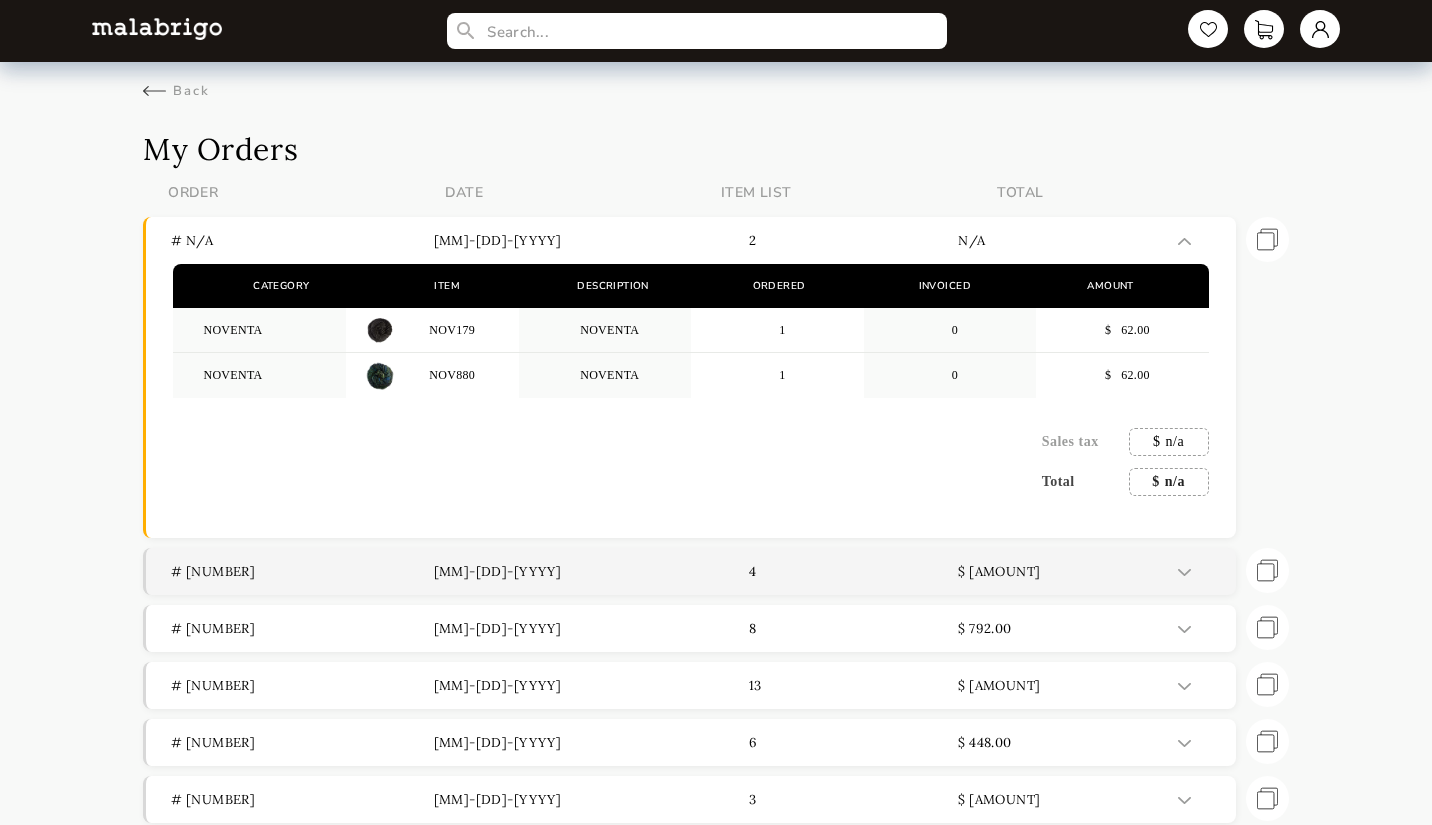 click on "# 99004" at bounding box center (302, 571) 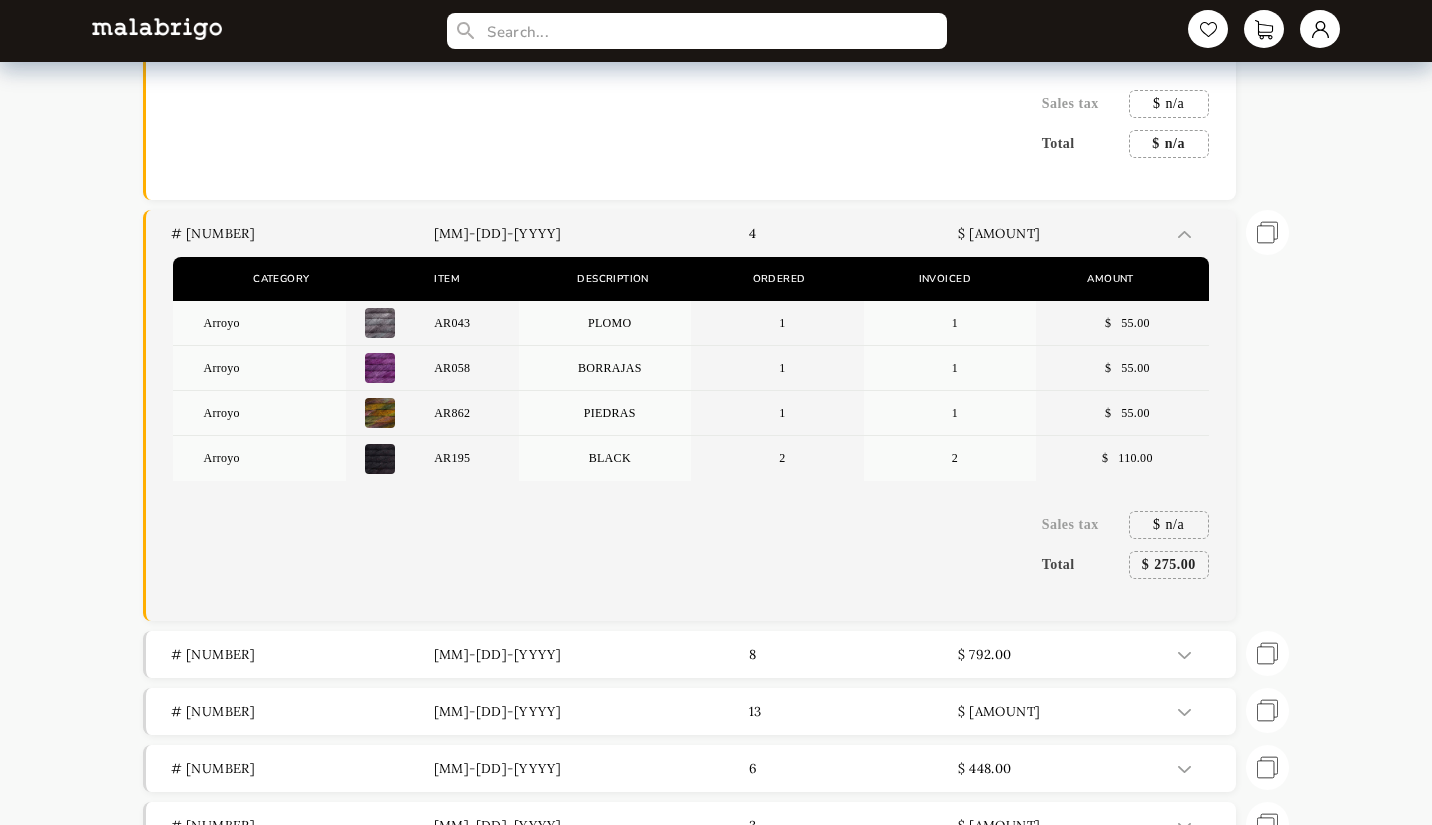 scroll, scrollTop: 385, scrollLeft: 0, axis: vertical 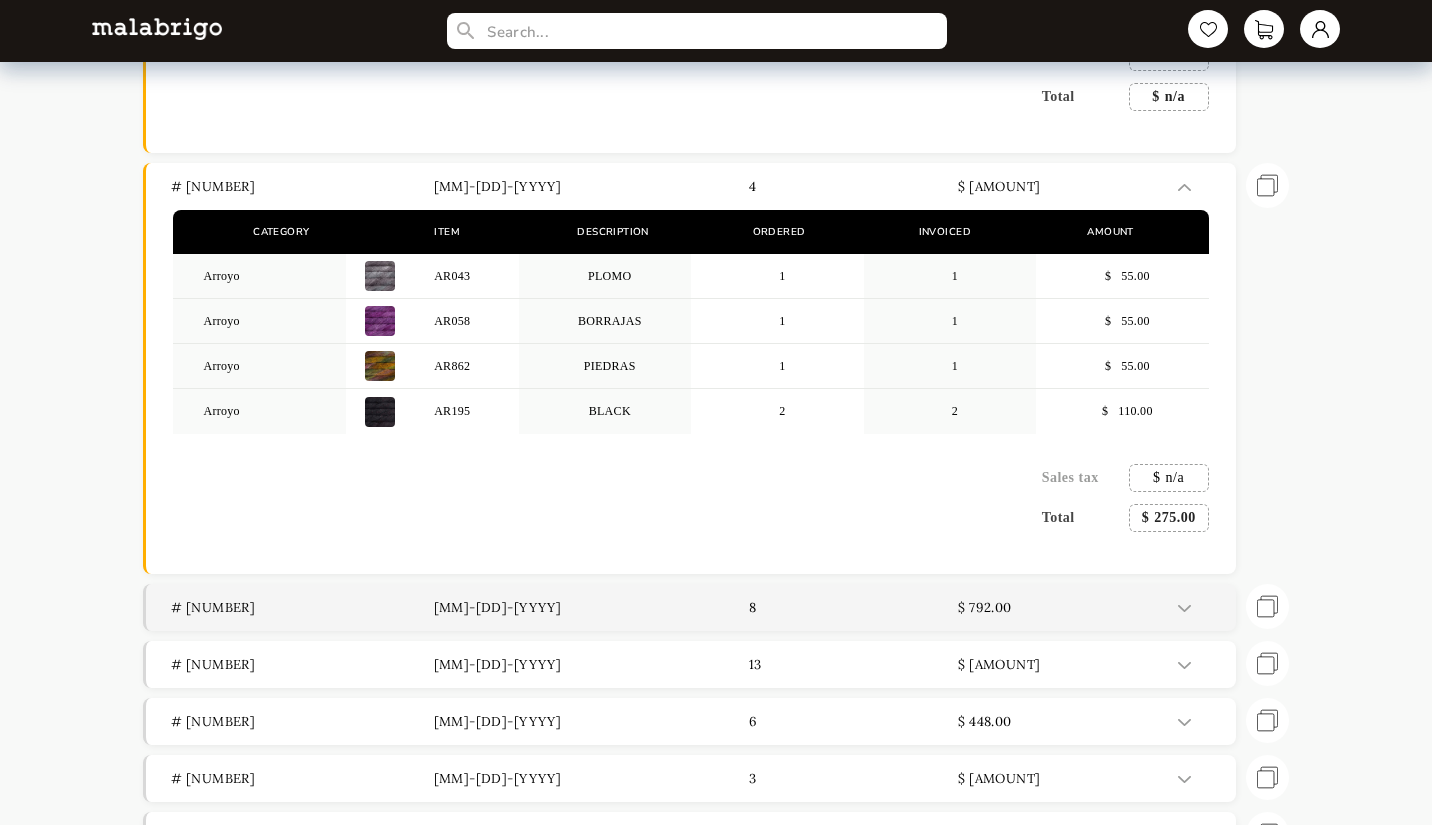 click on "# 99003" at bounding box center [302, 607] 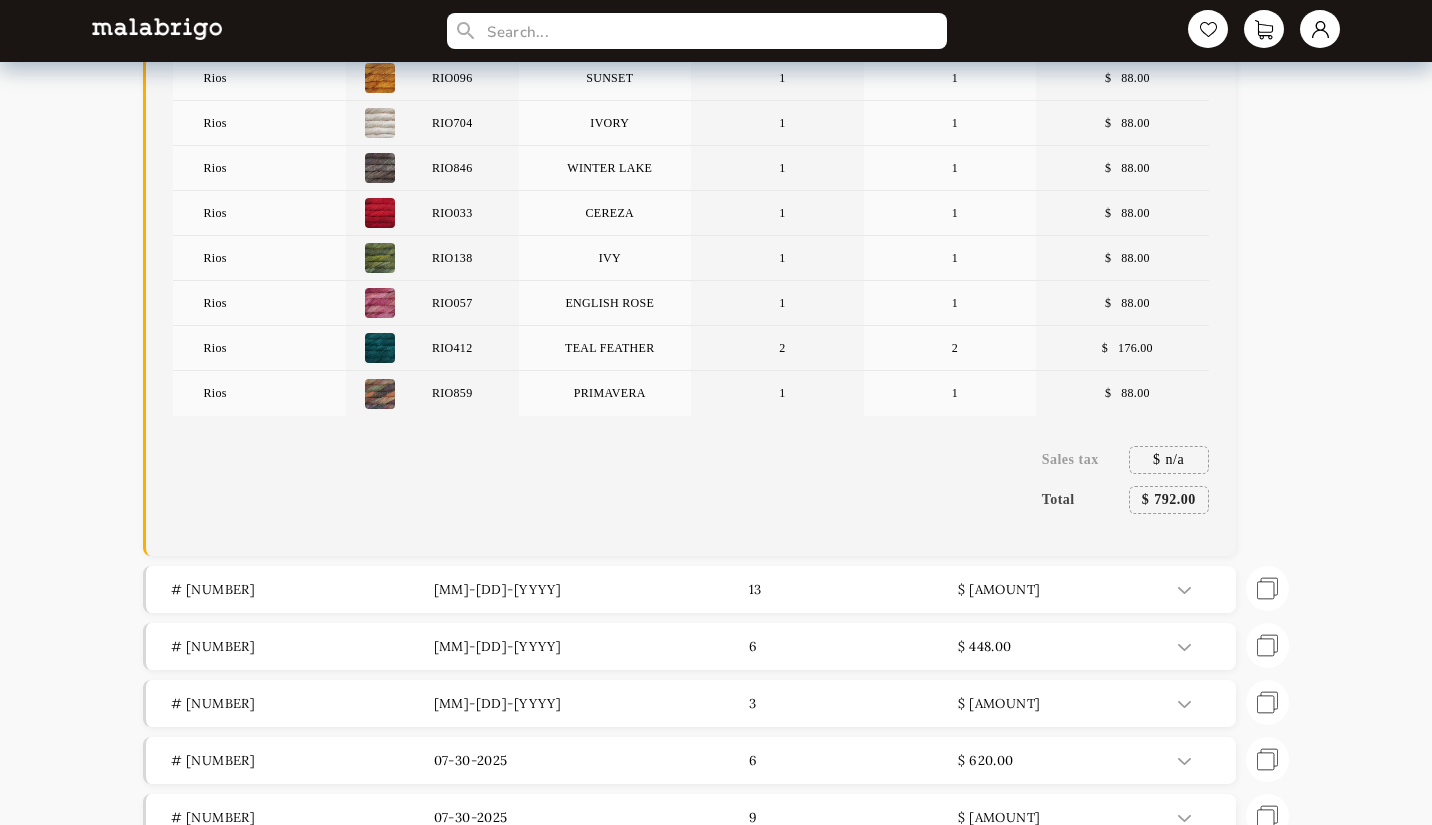scroll, scrollTop: 1075, scrollLeft: 0, axis: vertical 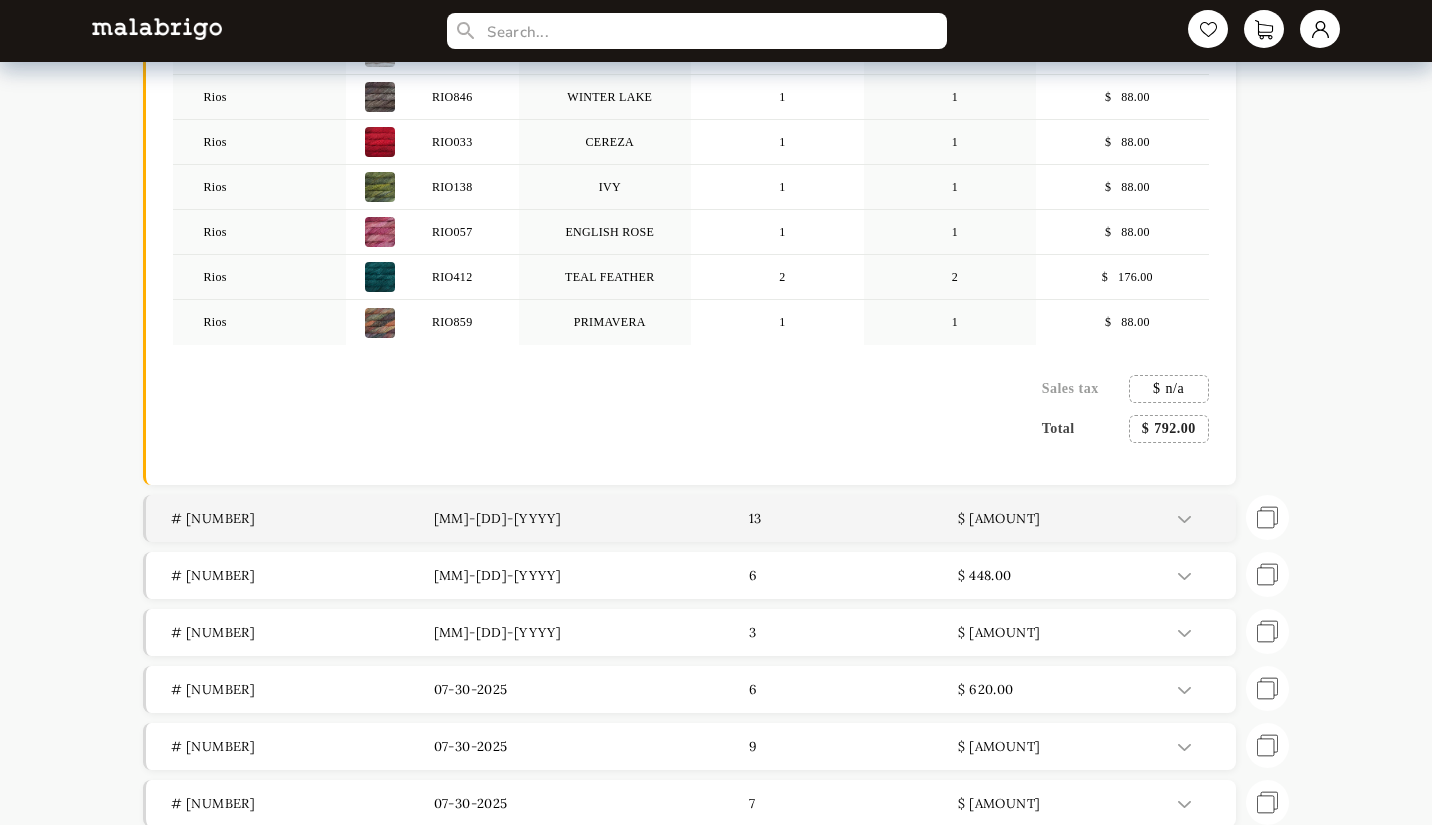 click on "# 98991" at bounding box center [302, 518] 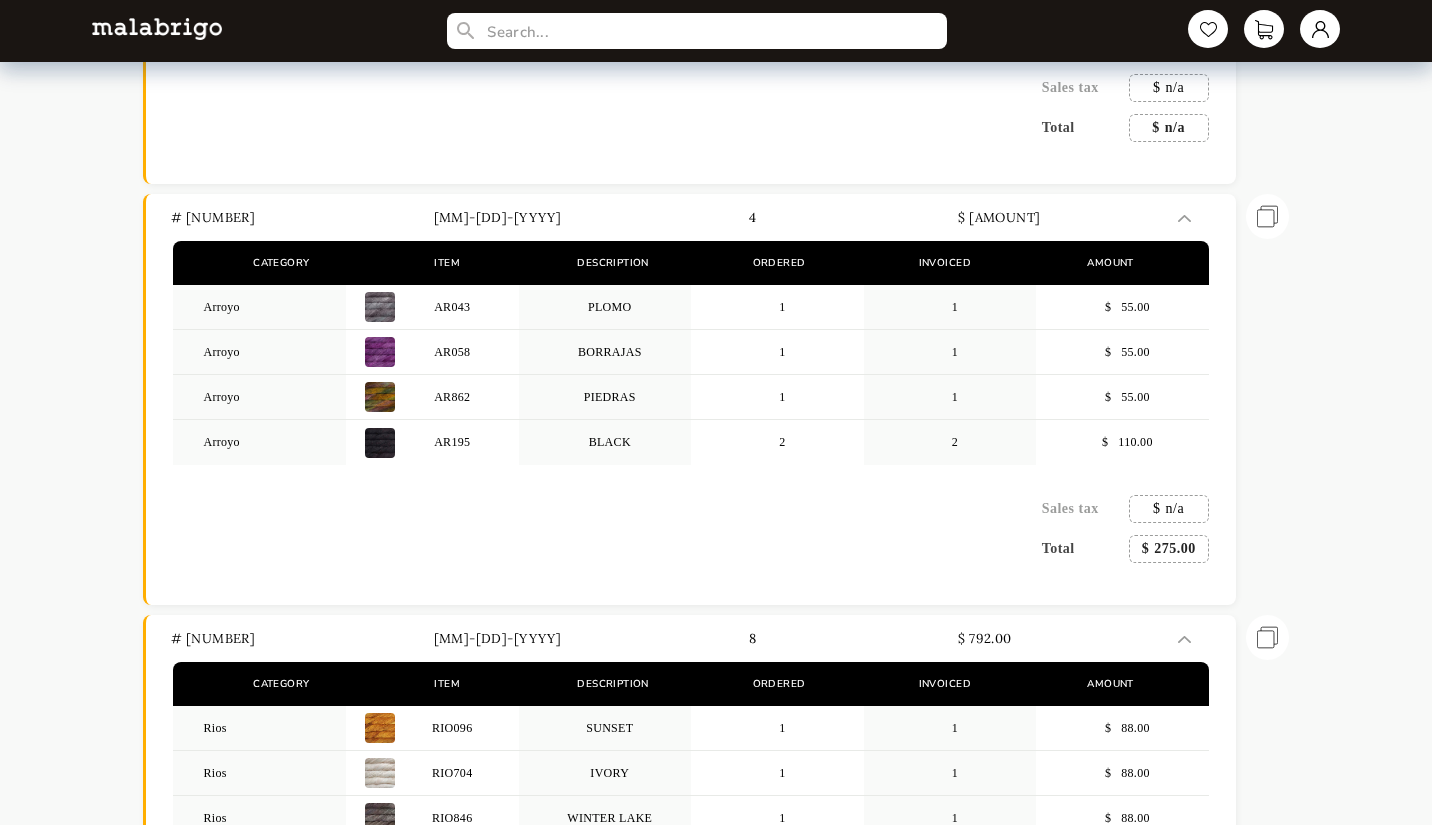 scroll, scrollTop: 0, scrollLeft: 0, axis: both 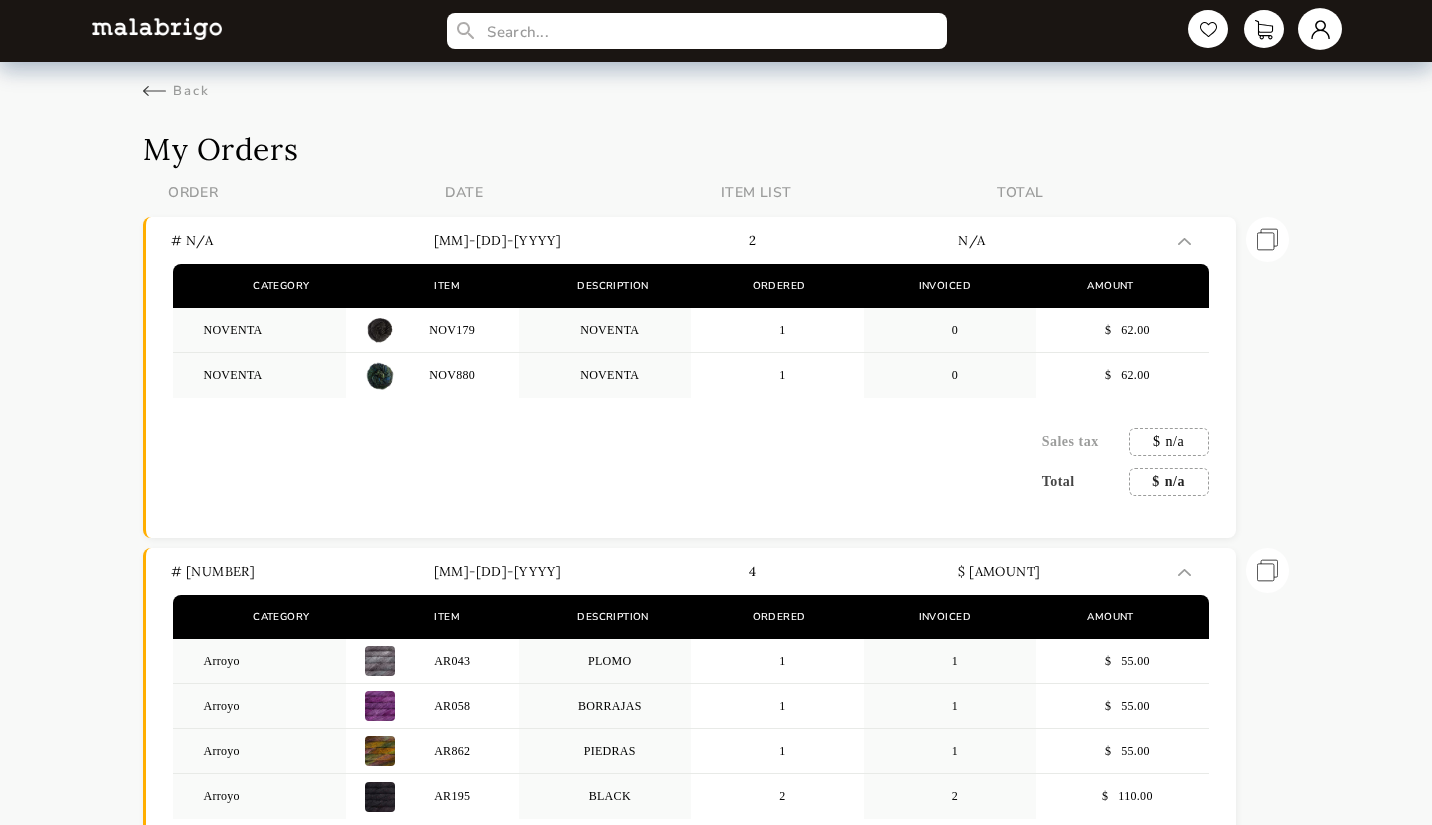click at bounding box center (1320, 29) 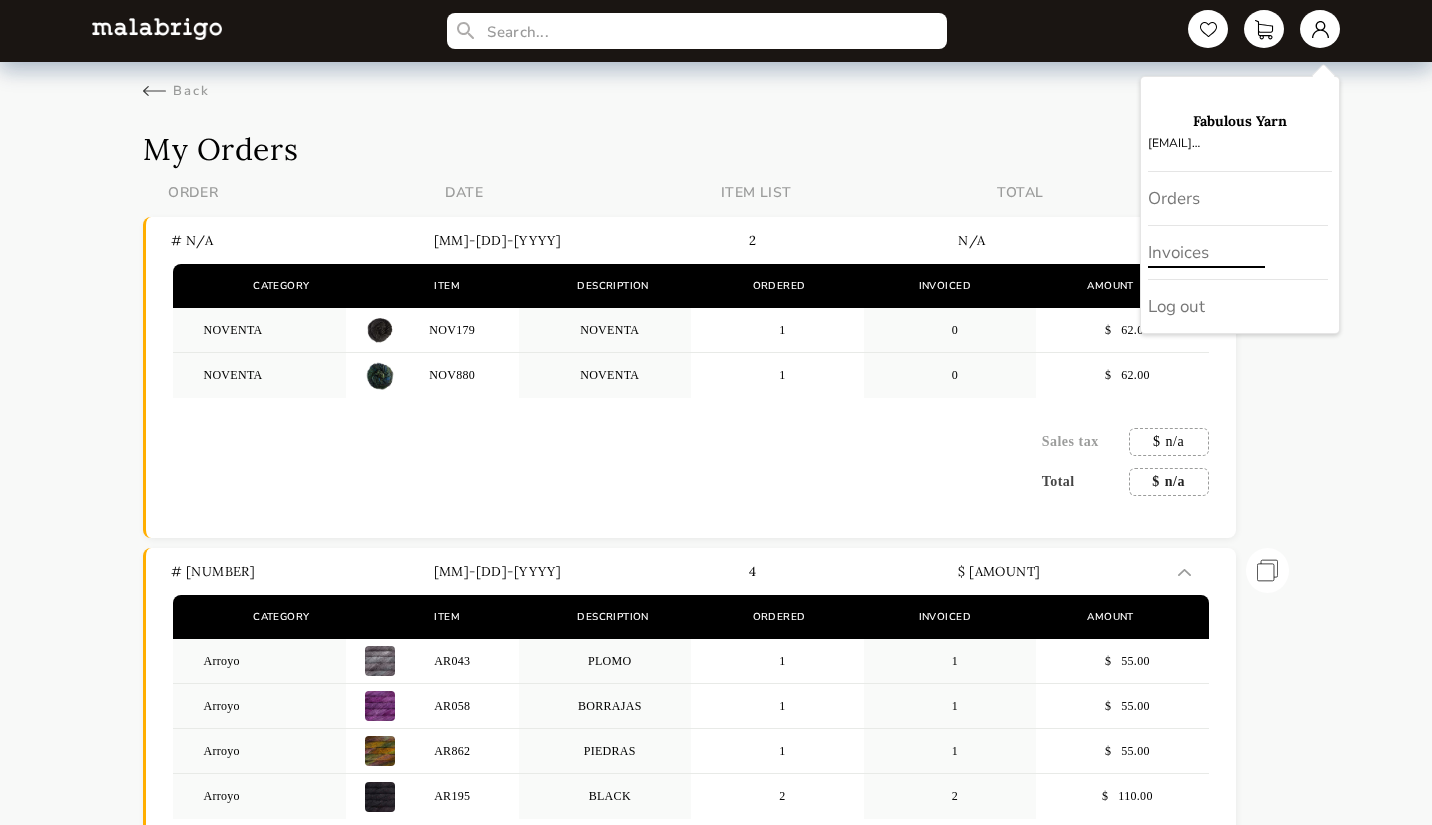 click on "Invoices" at bounding box center [1238, 253] 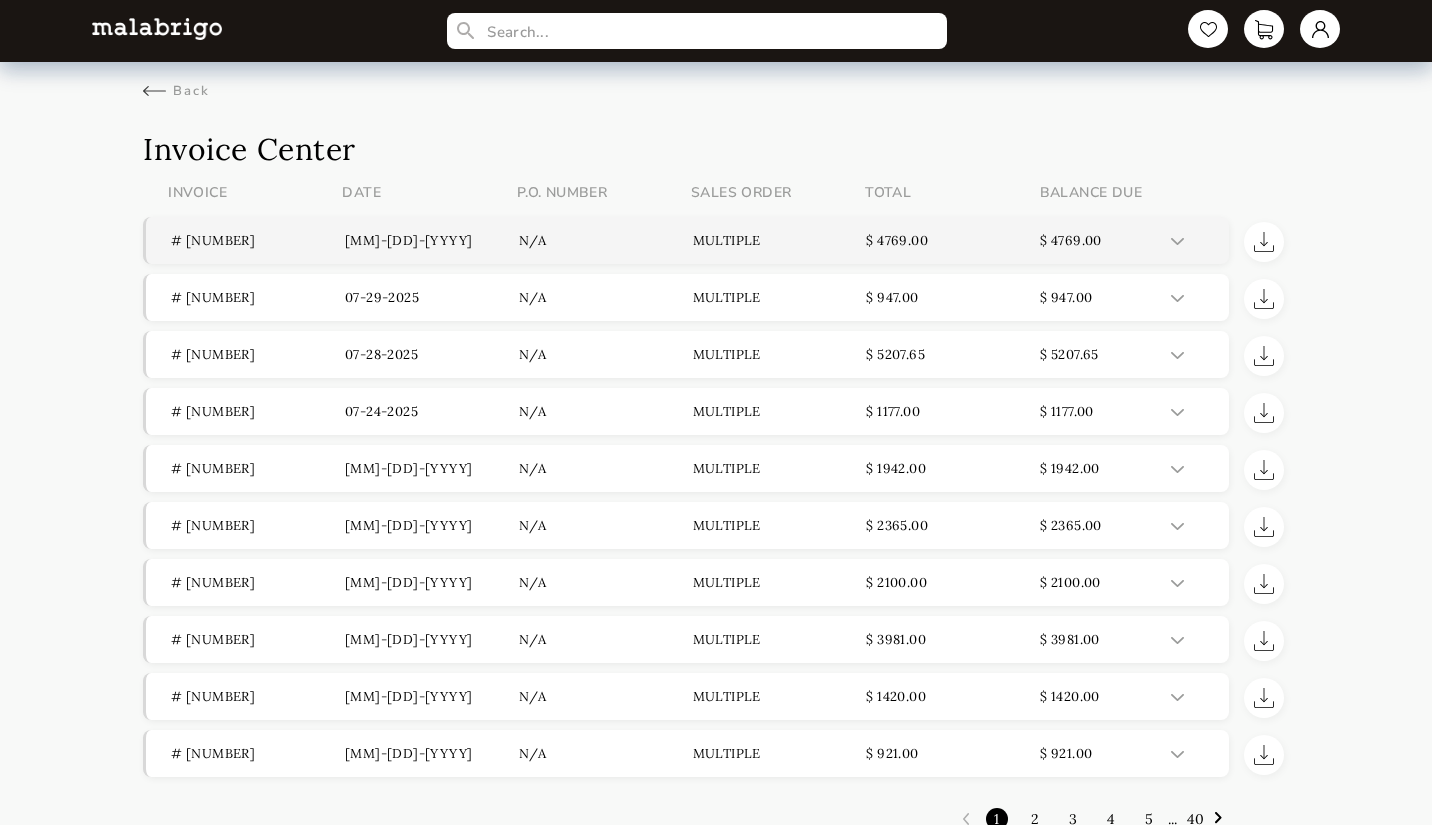 click on "# 97817" at bounding box center (258, 240) 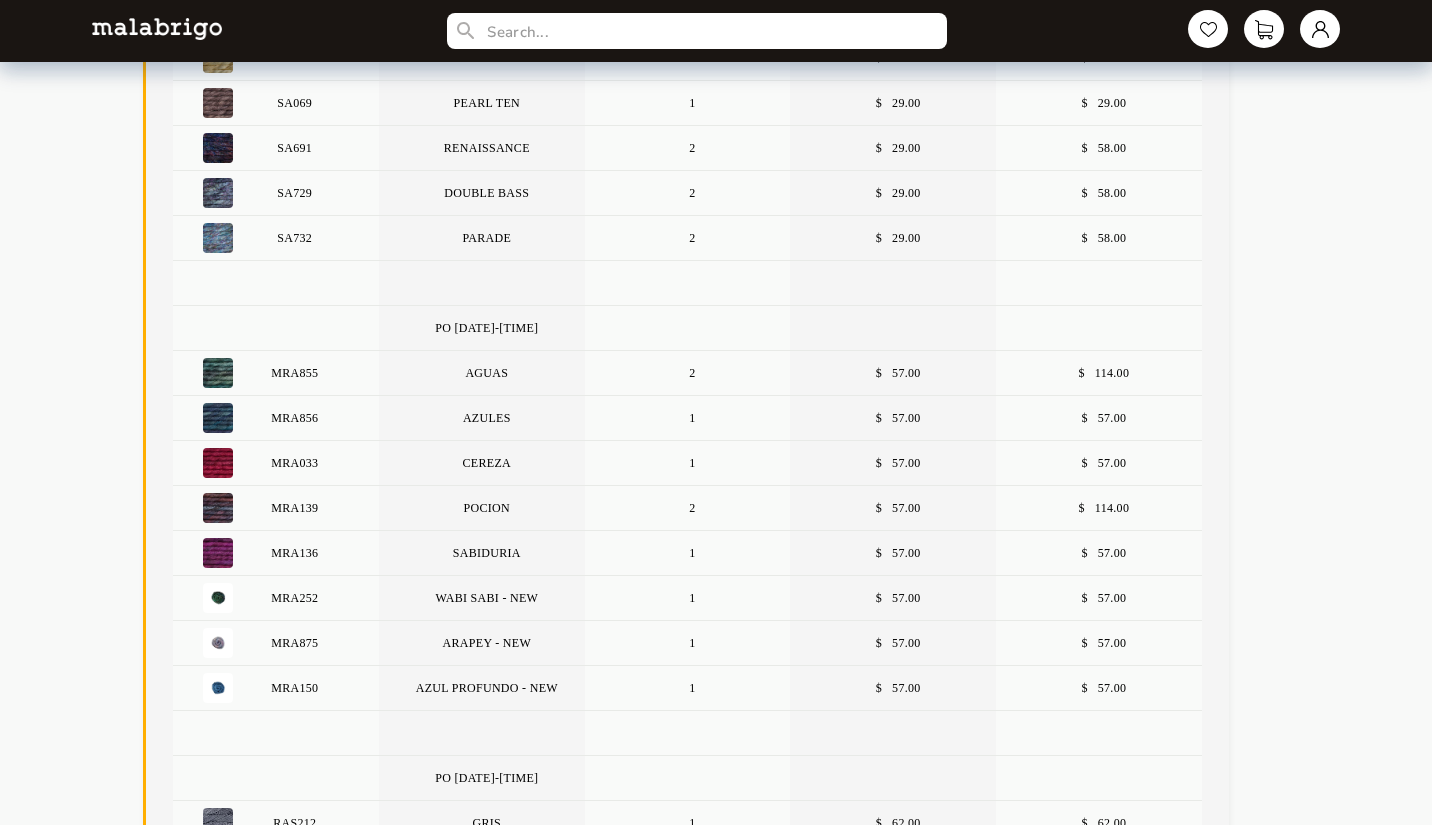 scroll, scrollTop: 810, scrollLeft: 0, axis: vertical 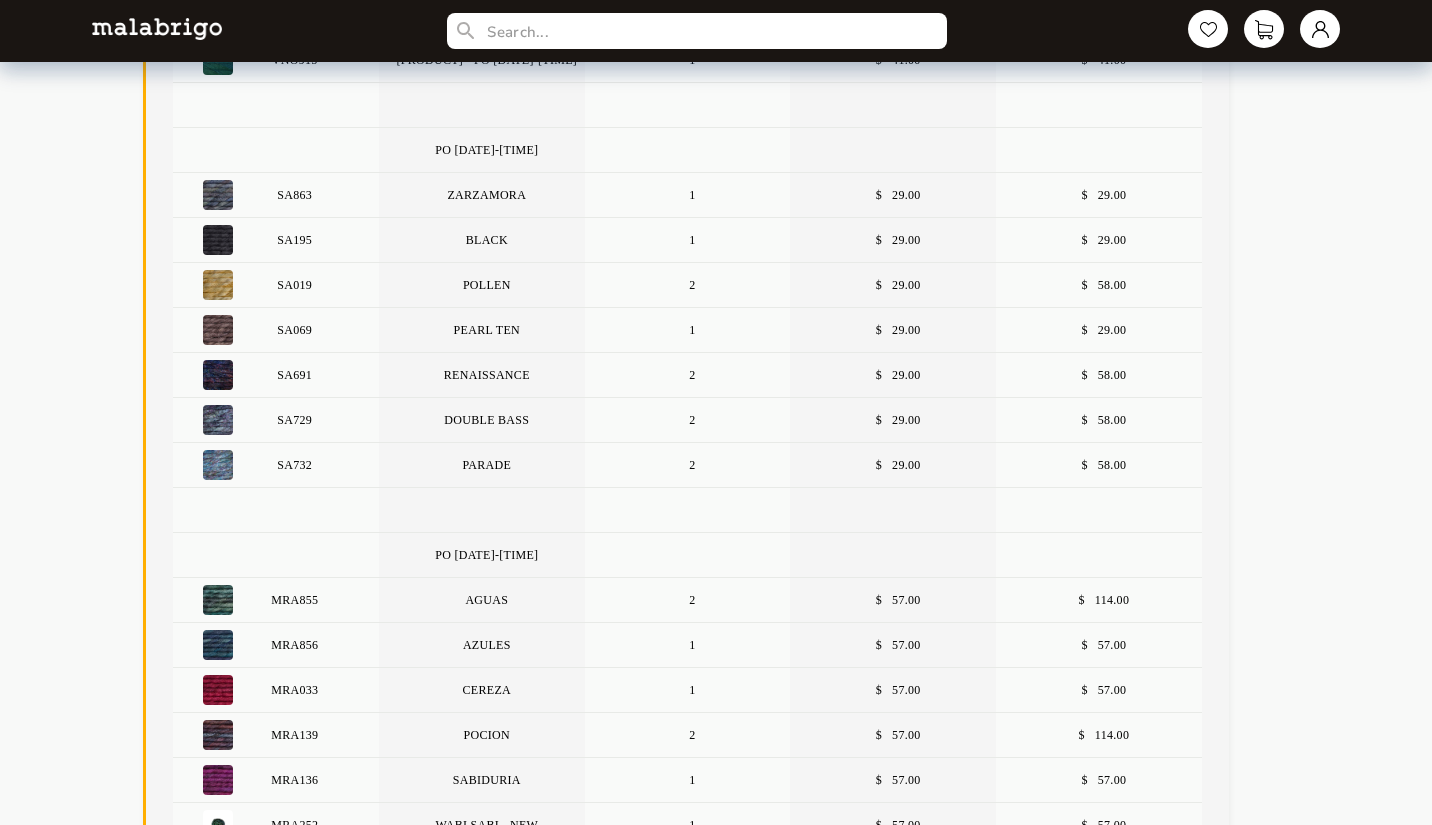 click on "2" at bounding box center (688, 600) 